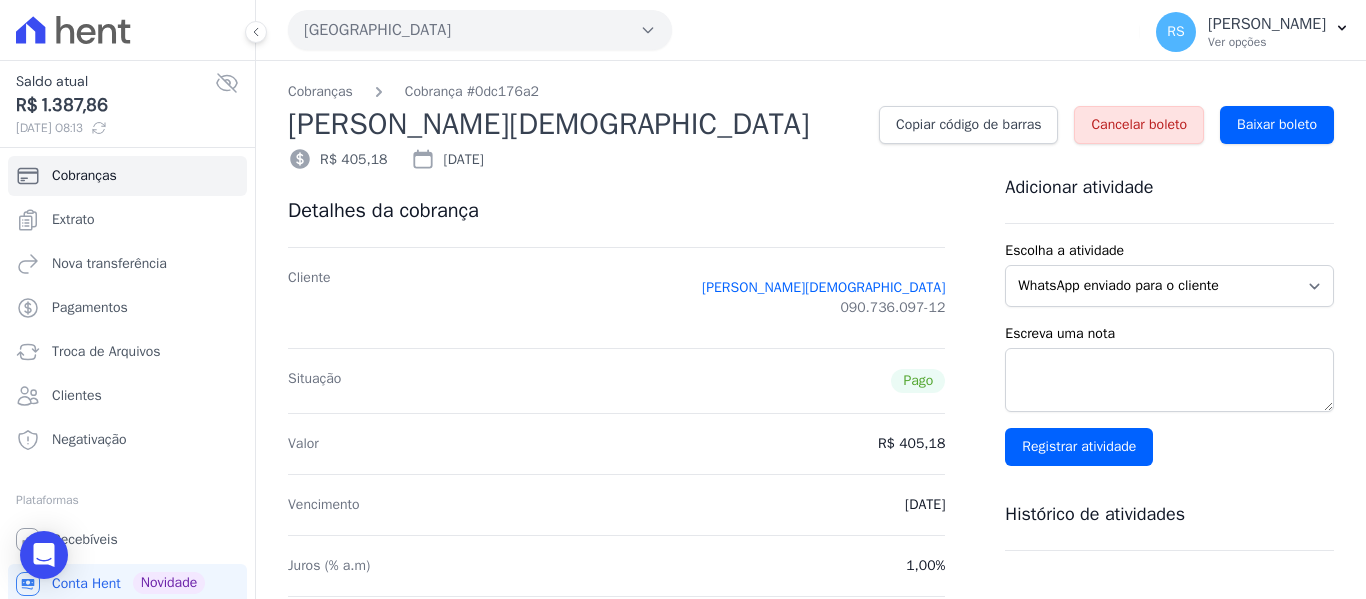 scroll, scrollTop: 0, scrollLeft: 0, axis: both 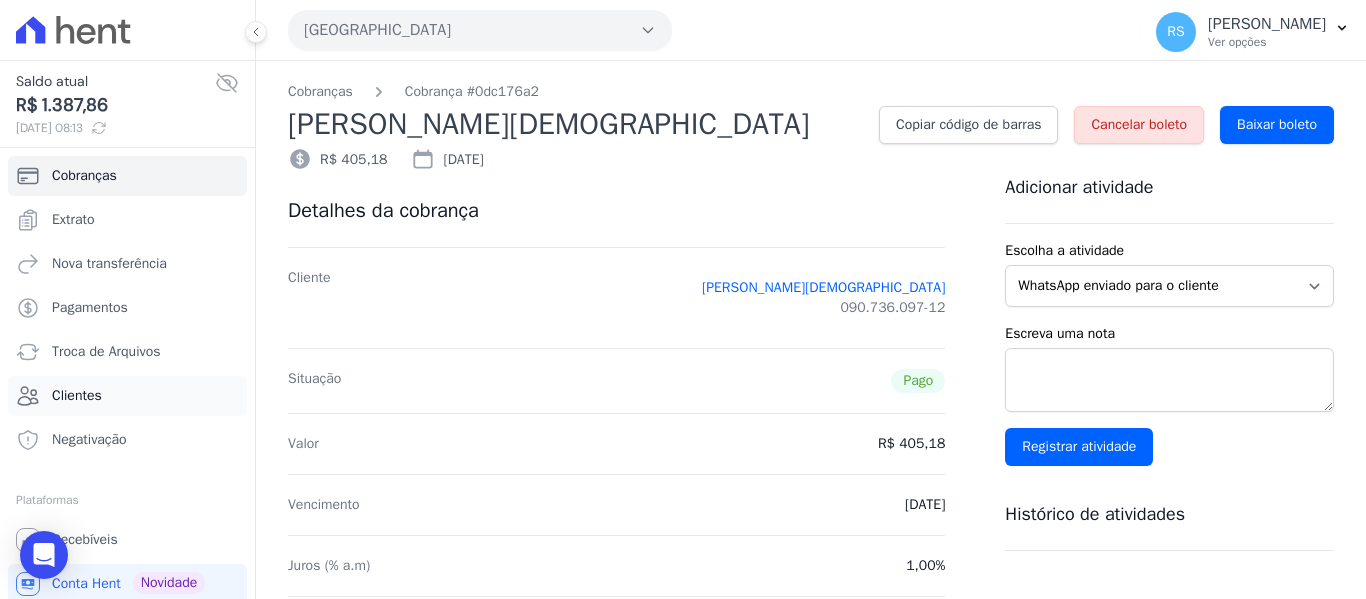 click on "Clientes" at bounding box center (77, 396) 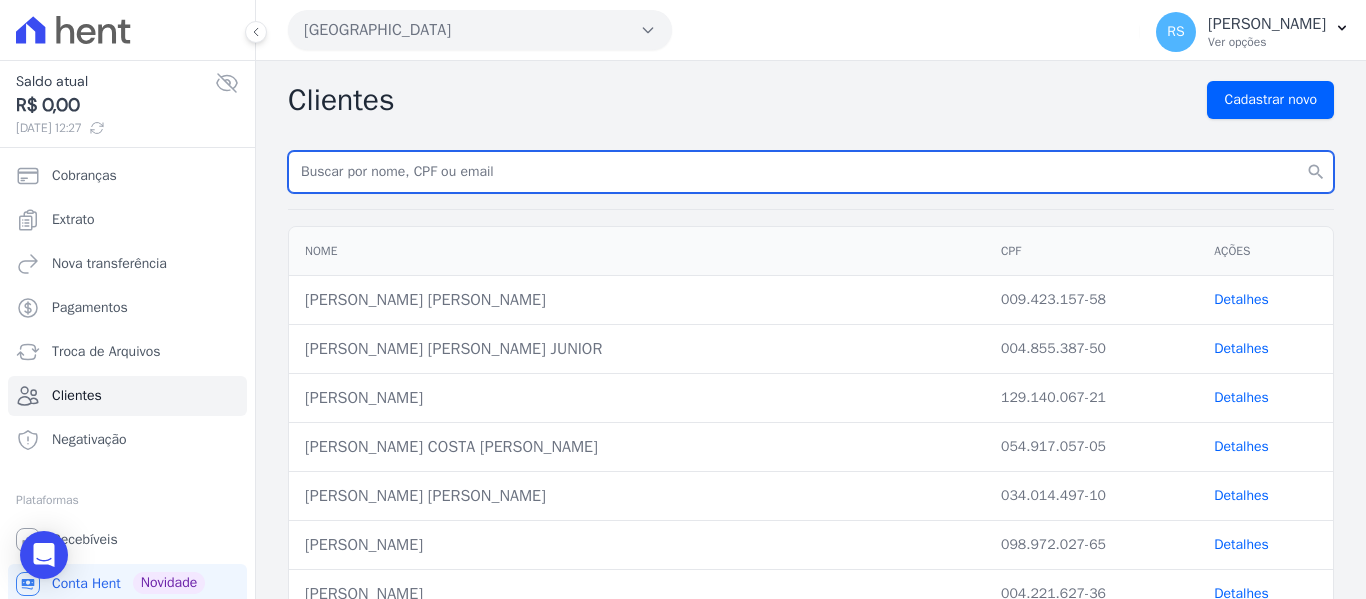 click at bounding box center (811, 172) 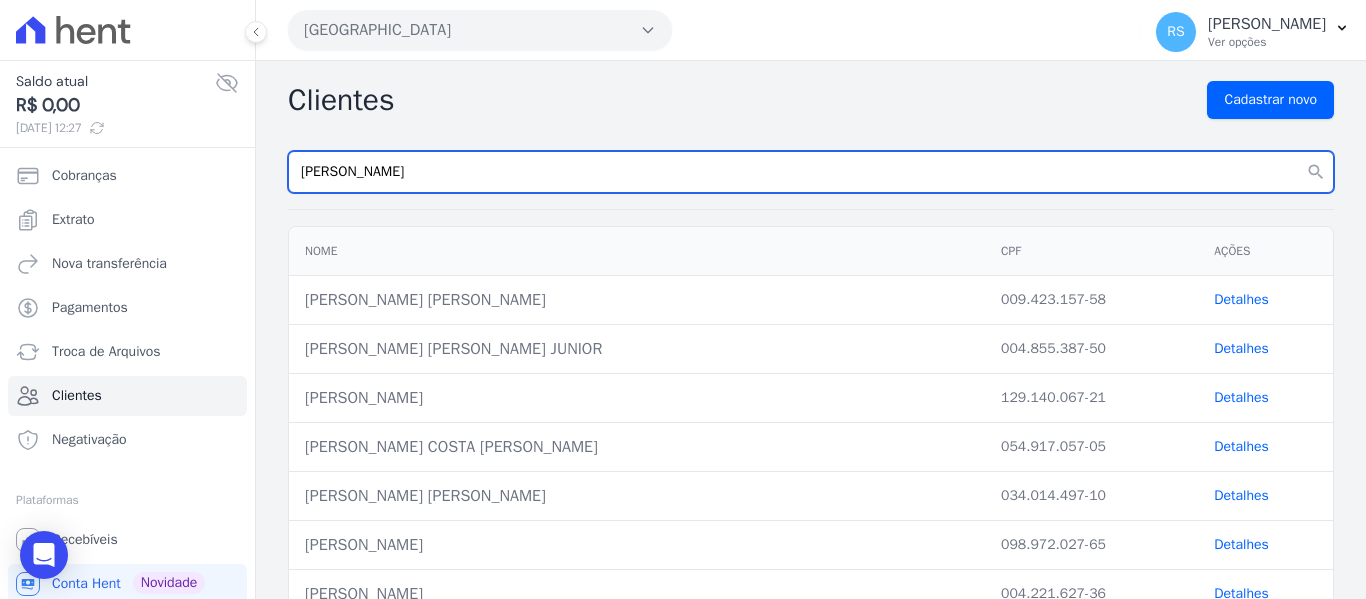 type on "[PERSON_NAME]" 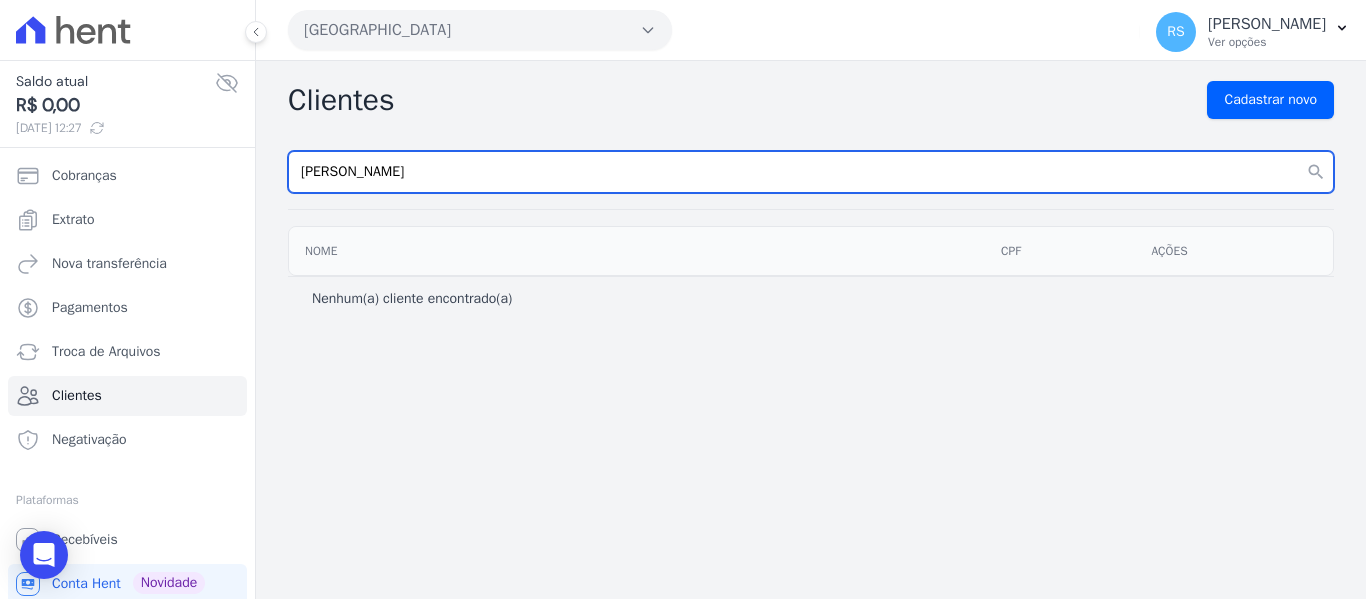 click on "carlos adrianoamorim" at bounding box center (811, 172) 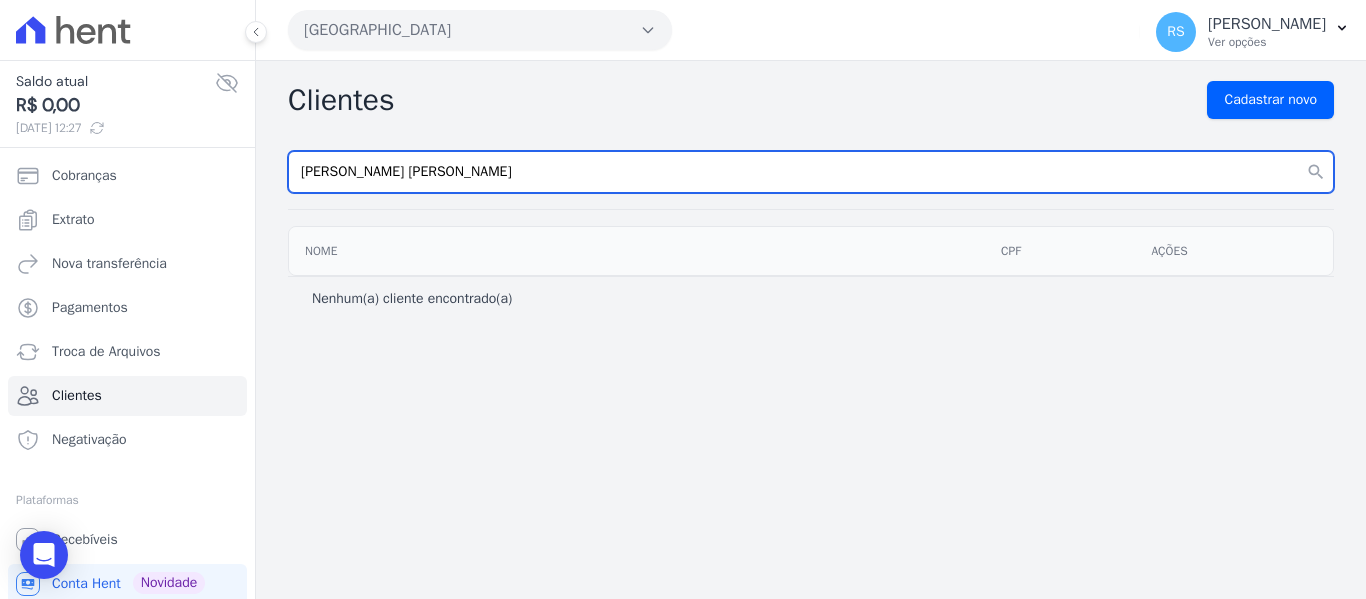 type on "carlos adriano amorim" 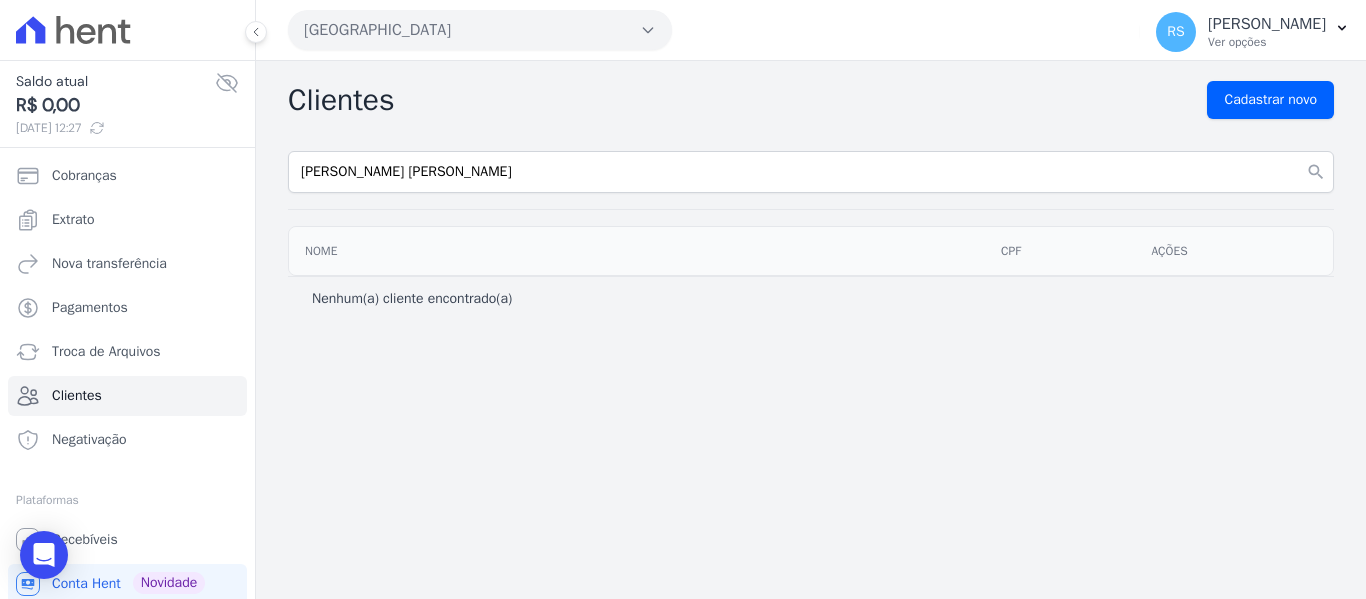 click on "[GEOGRAPHIC_DATA]" at bounding box center (480, 30) 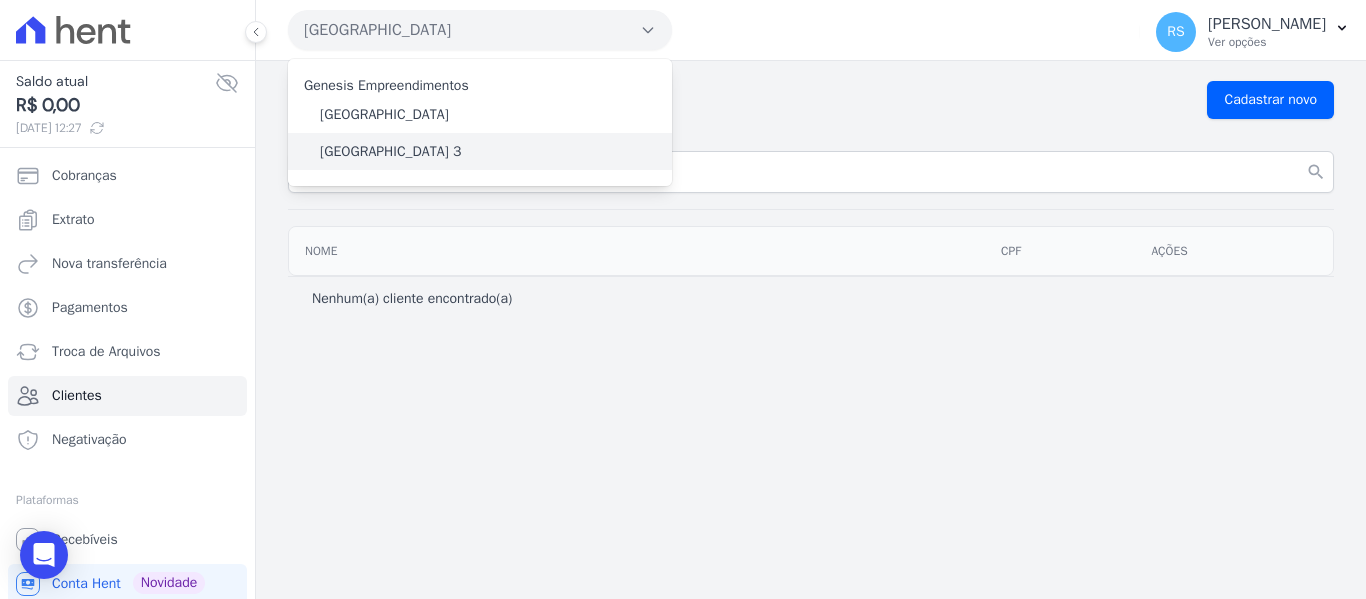 click on "[GEOGRAPHIC_DATA] 3" at bounding box center [480, 151] 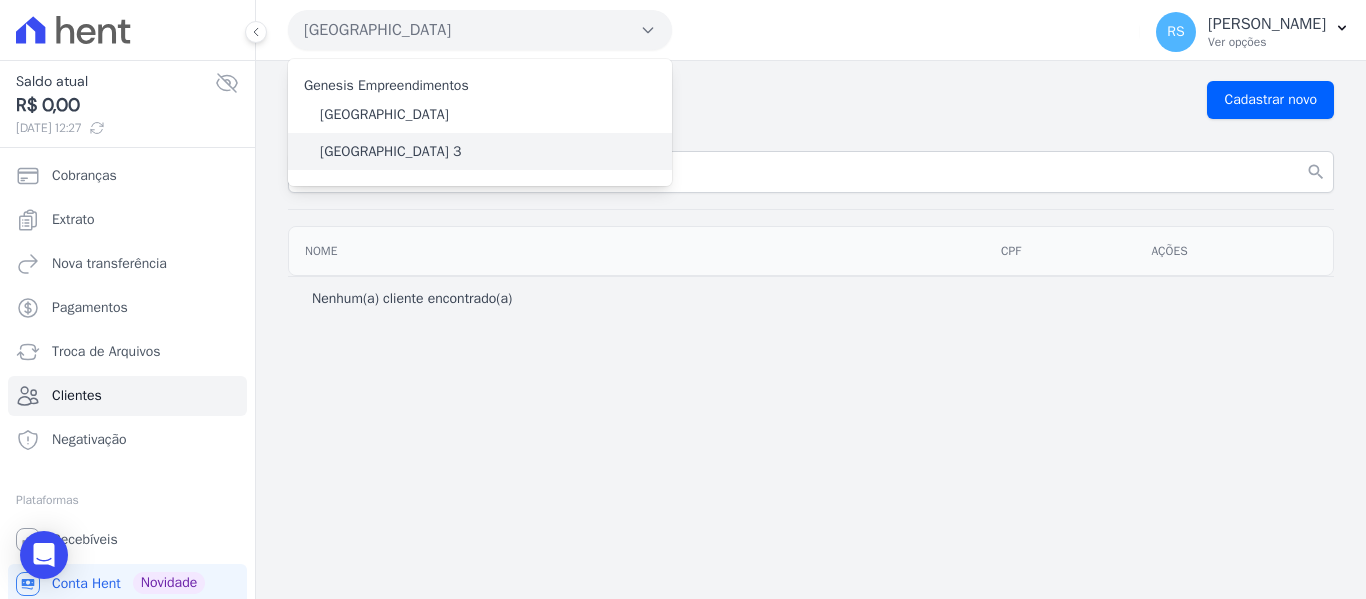 click on "[GEOGRAPHIC_DATA] 3" at bounding box center [480, 151] 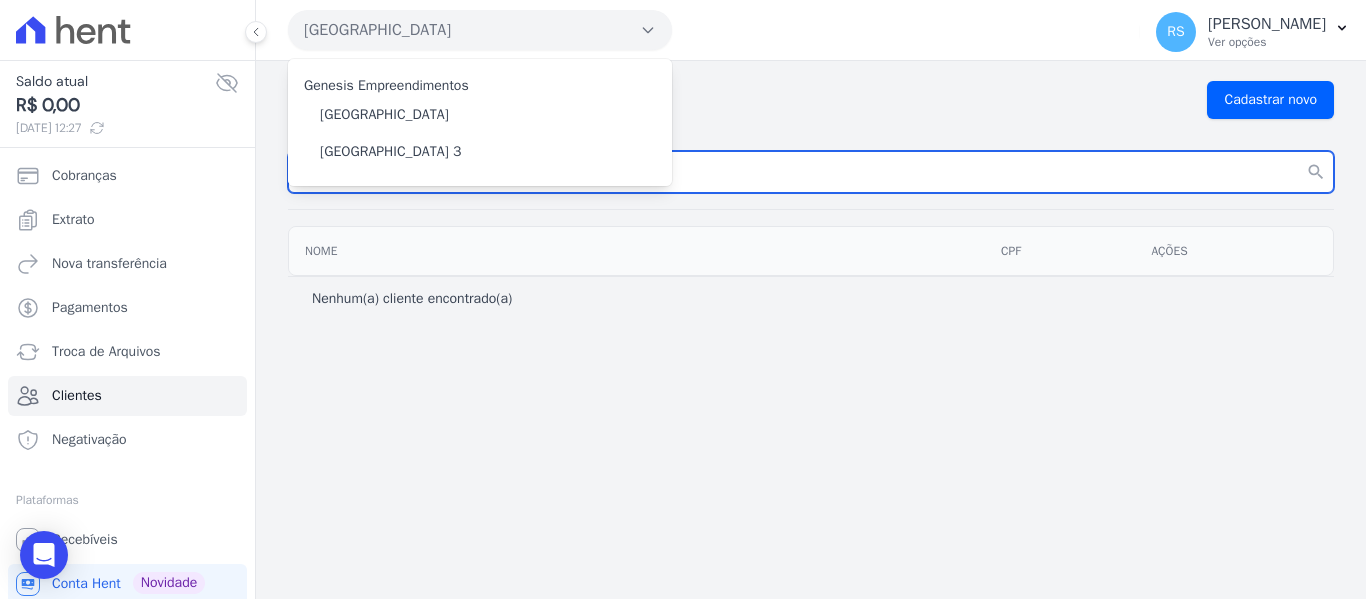 drag, startPoint x: 746, startPoint y: 167, endPoint x: 713, endPoint y: 155, distance: 35.1141 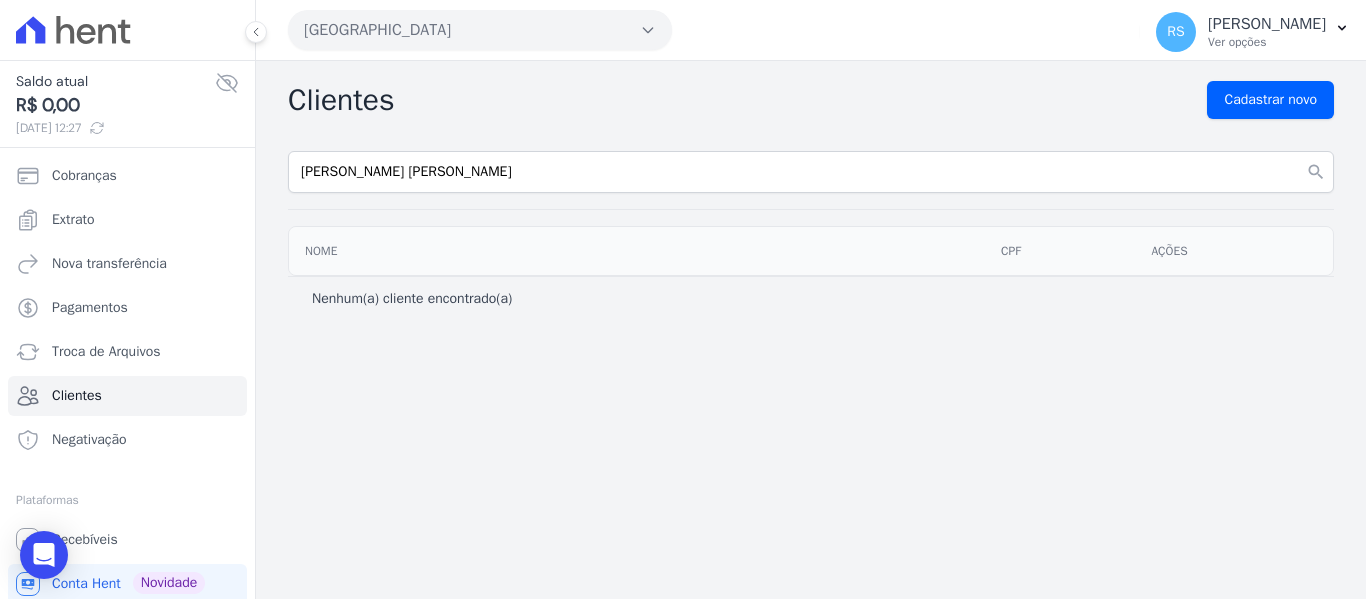 click on "[GEOGRAPHIC_DATA]" at bounding box center [480, 30] 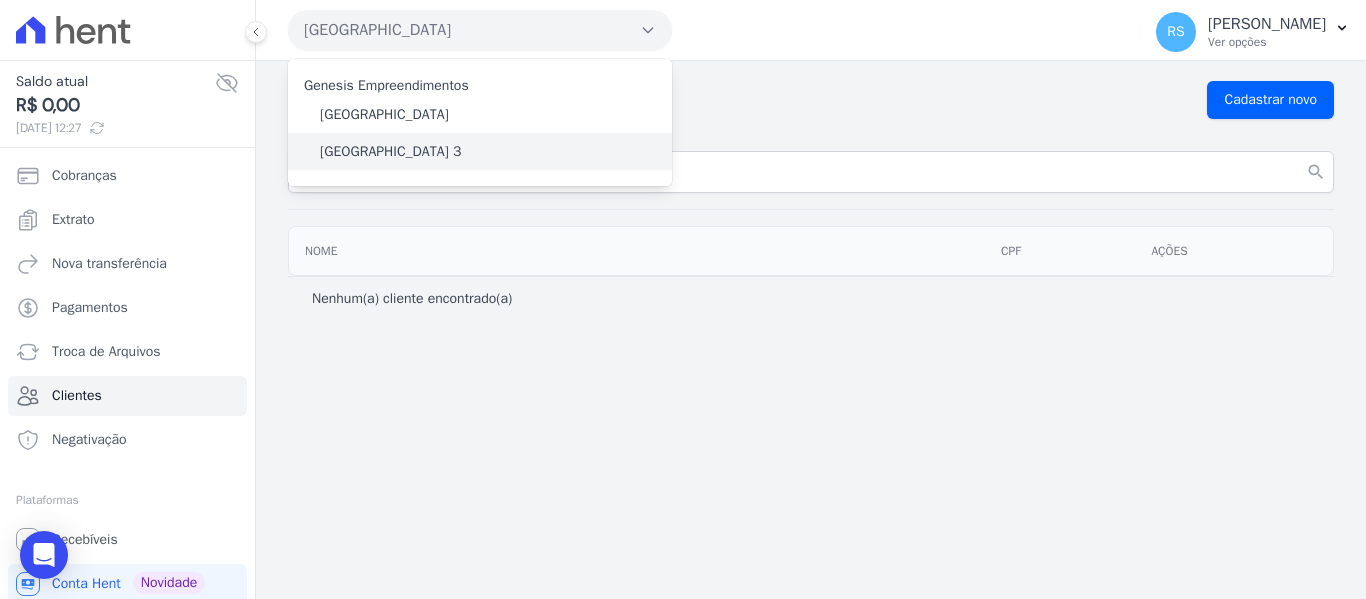click on "[GEOGRAPHIC_DATA] 3" at bounding box center [390, 151] 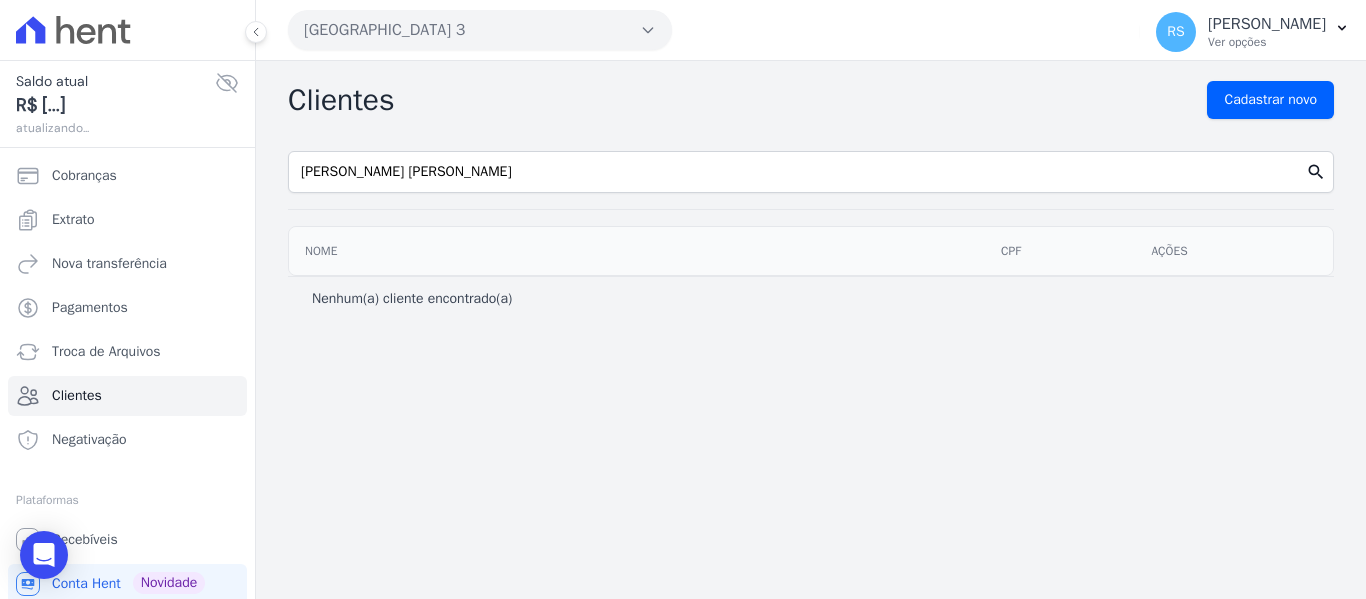 click on "search" at bounding box center (1316, 172) 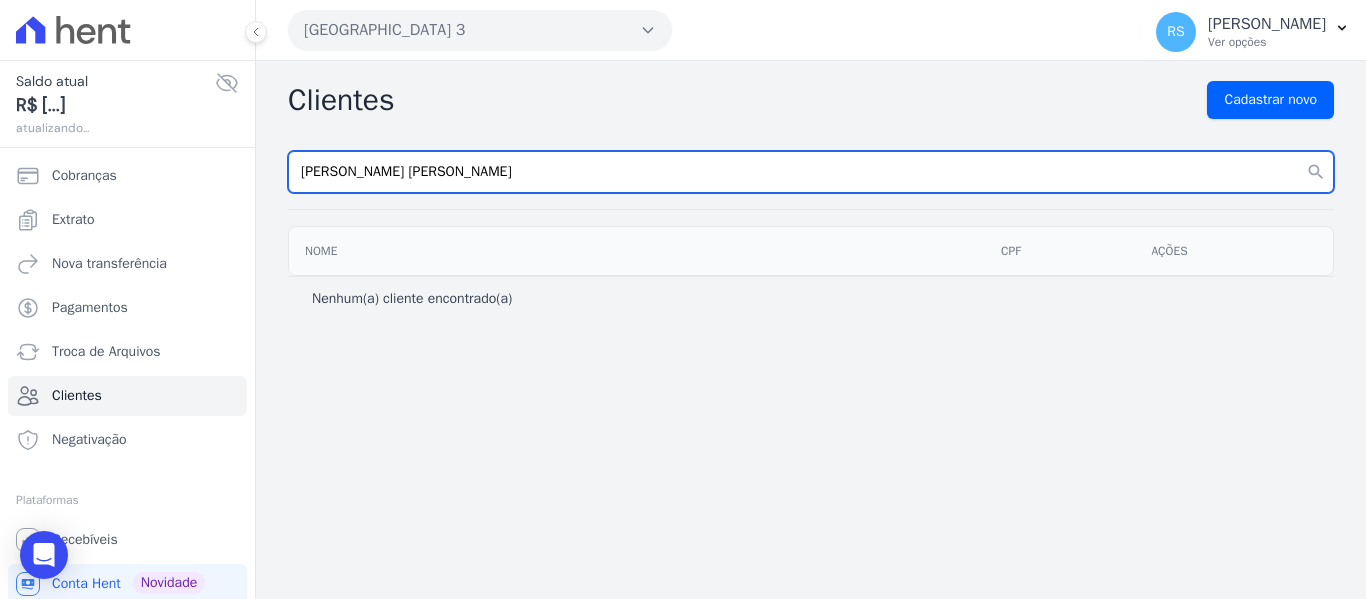 click on "carlos adriano amorim" at bounding box center (811, 172) 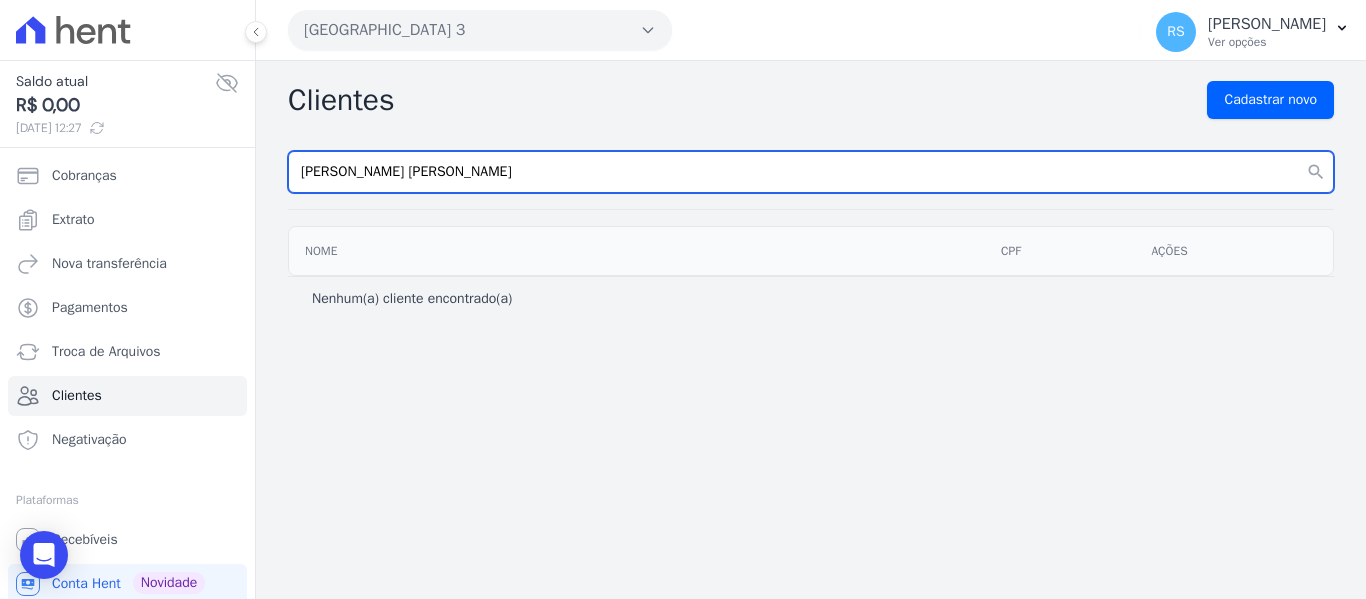 drag, startPoint x: 447, startPoint y: 178, endPoint x: 385, endPoint y: 175, distance: 62.072536 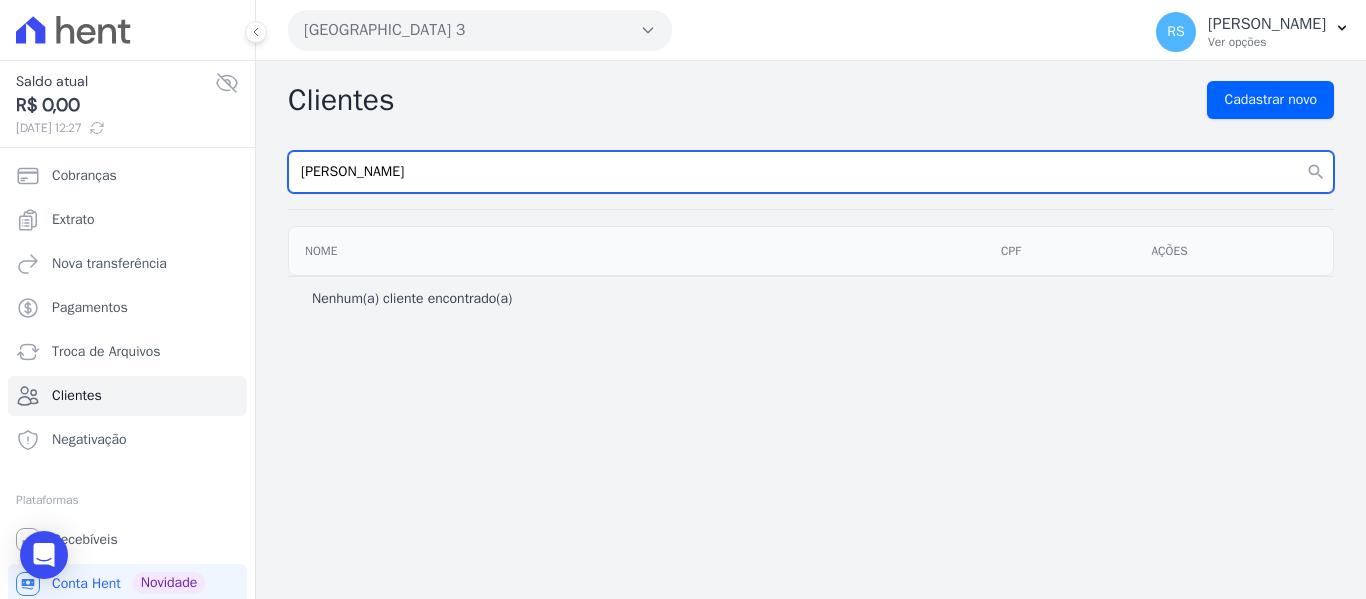 type on "Carlos adriano" 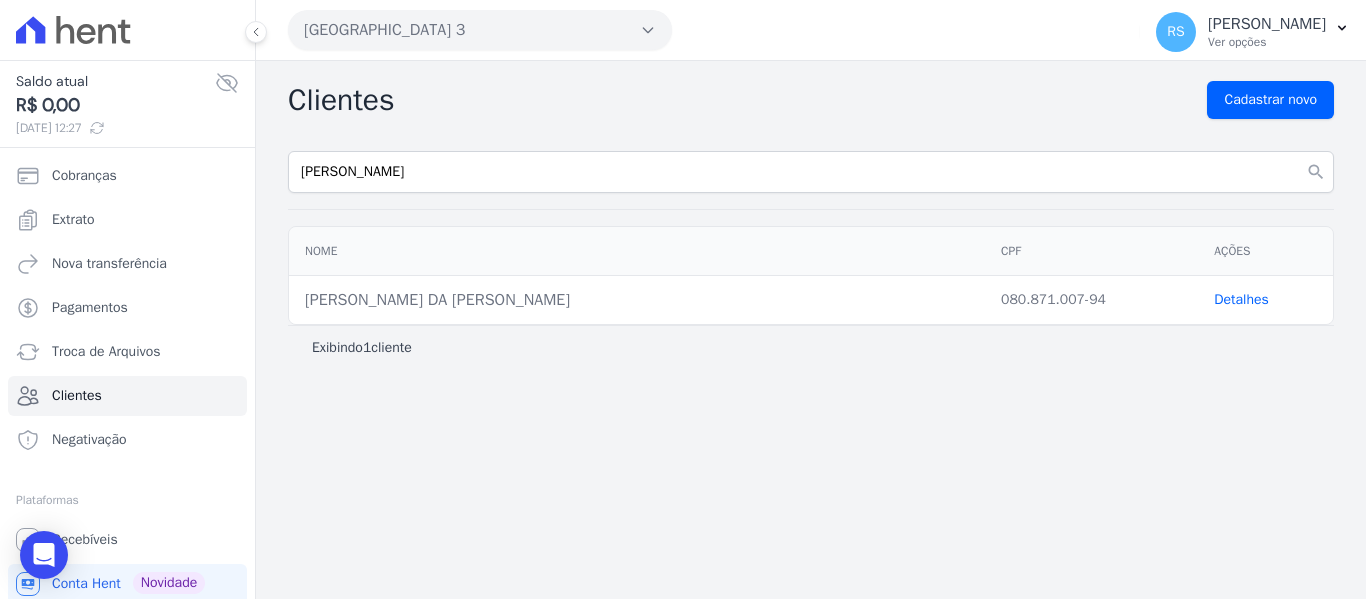 click on "Detalhes" at bounding box center (1241, 299) 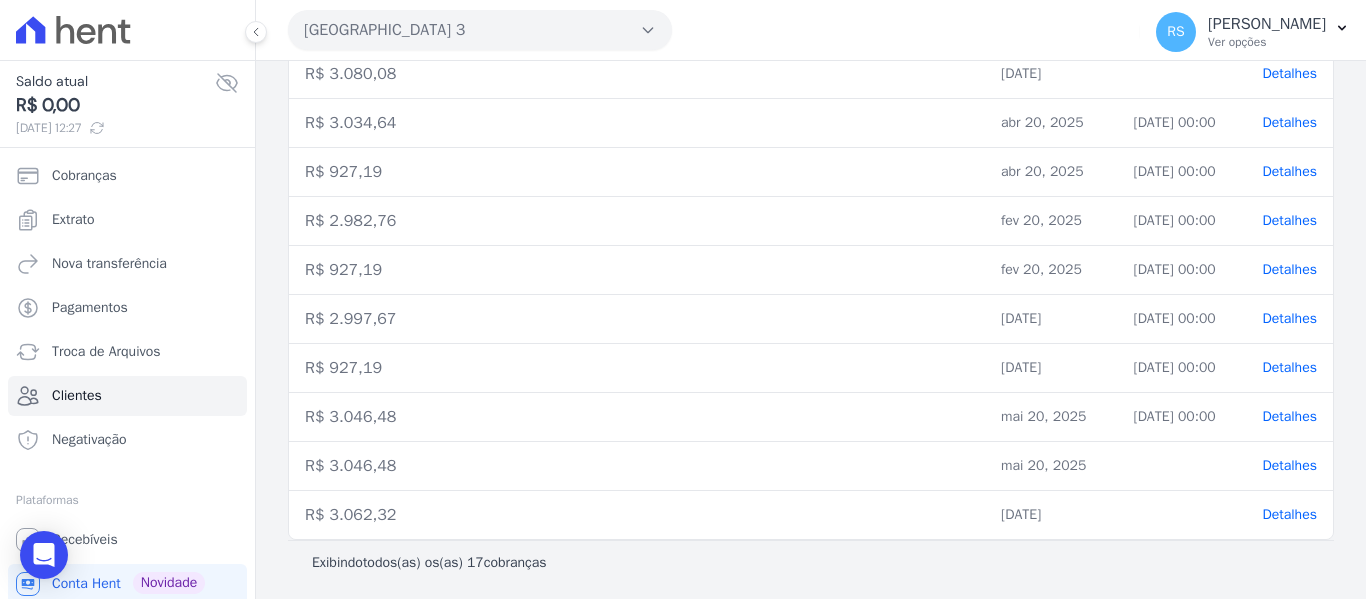 scroll, scrollTop: 705, scrollLeft: 0, axis: vertical 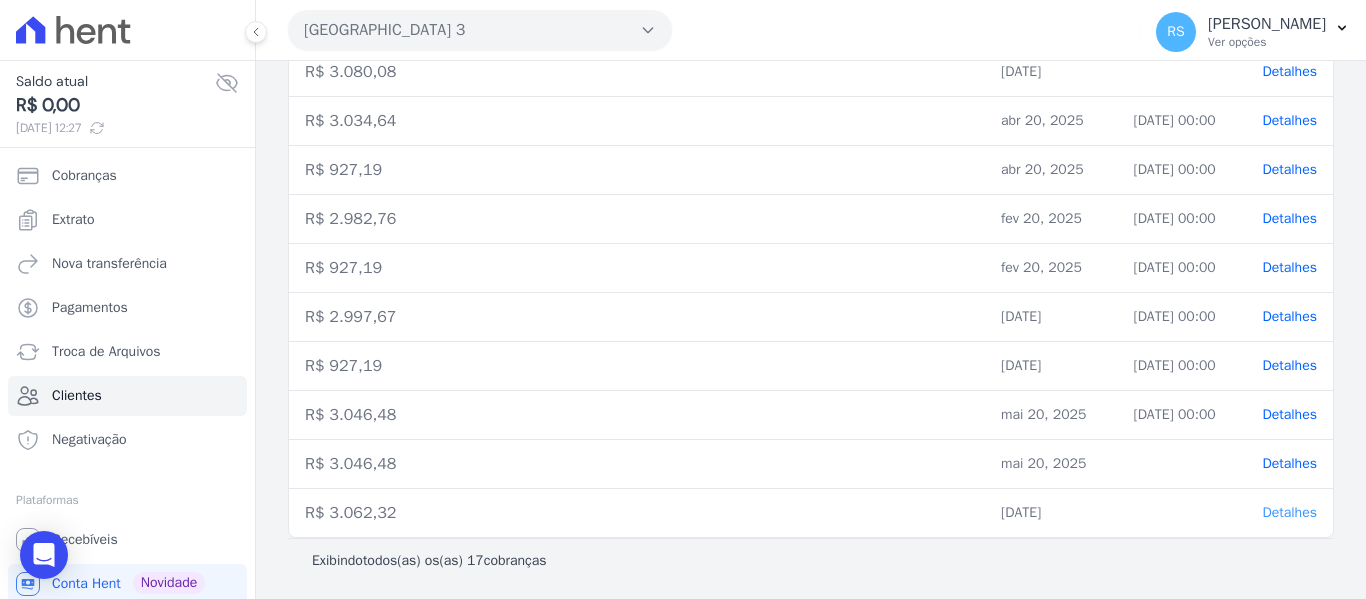 click on "Detalhes" at bounding box center (1289, 512) 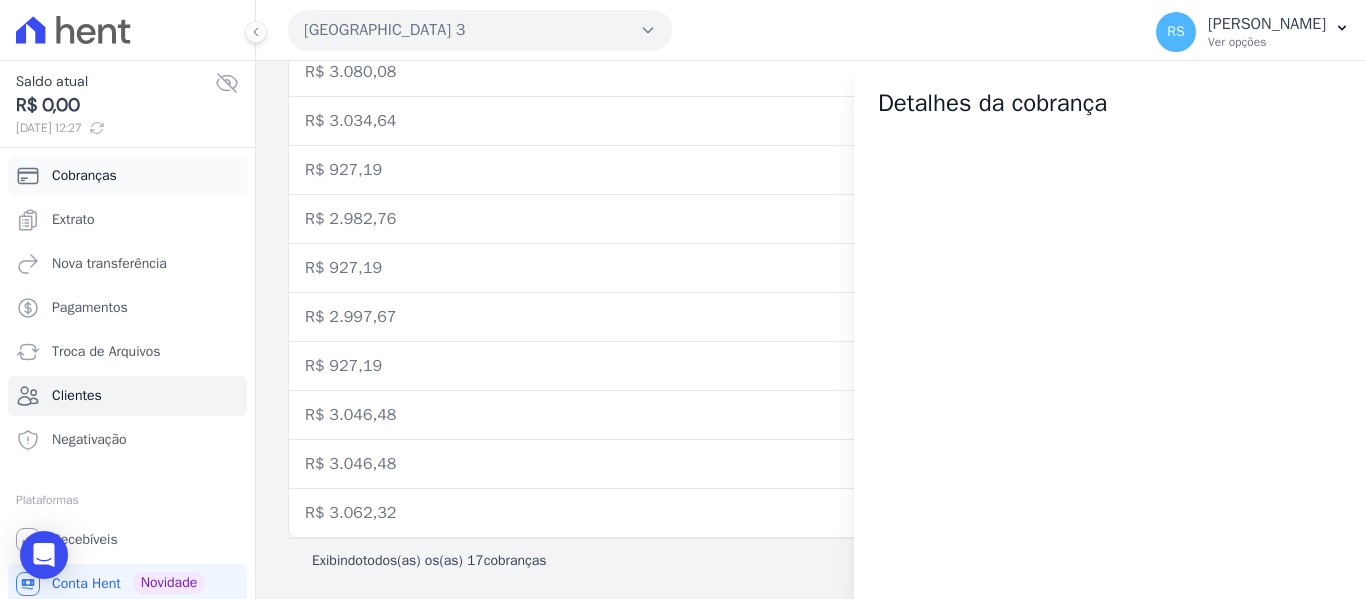 click on "Cobranças" at bounding box center [127, 176] 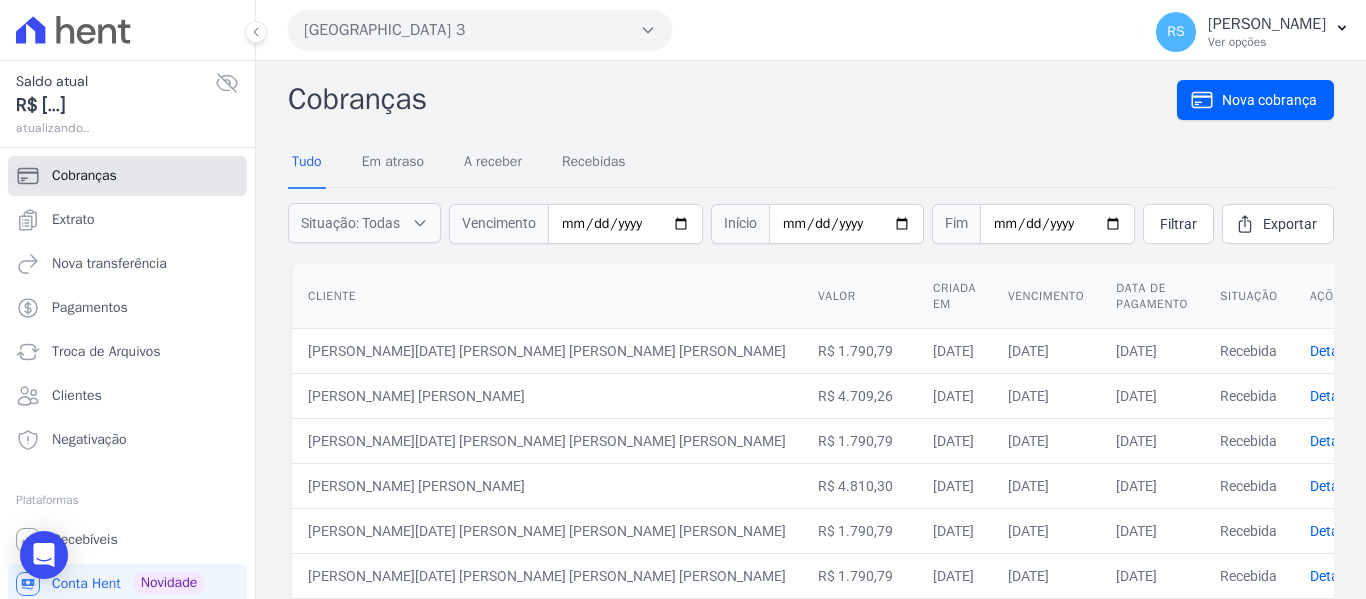 click on "Cobranças" at bounding box center (127, 176) 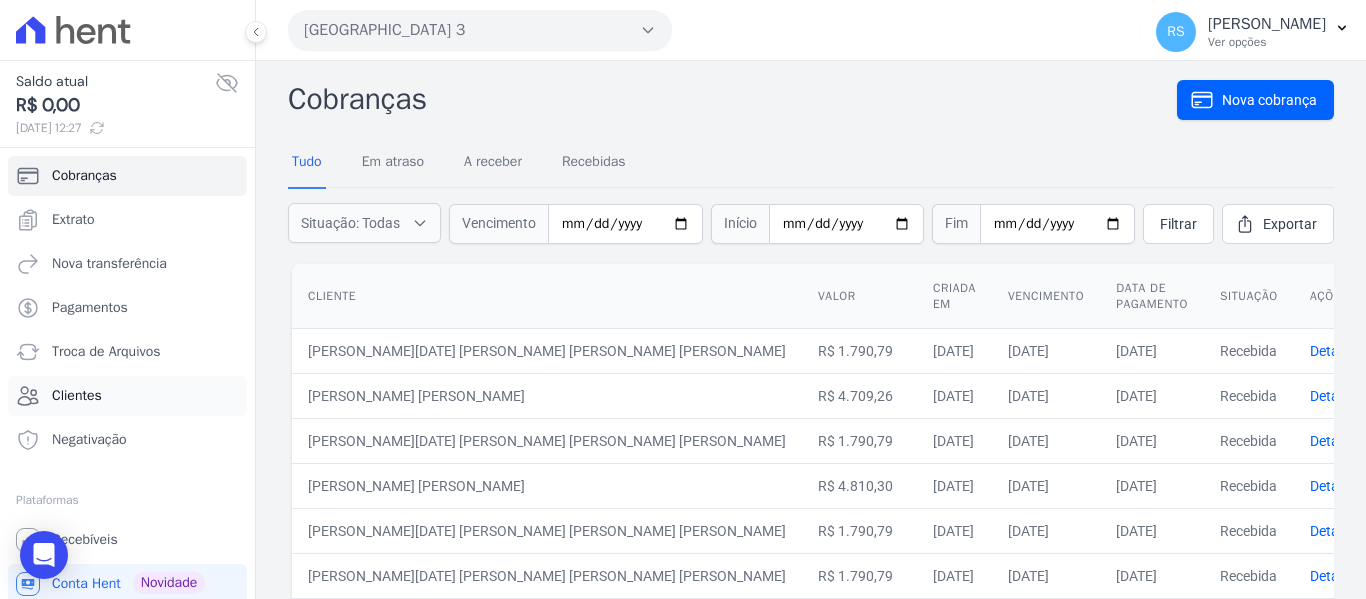 click on "Clientes" at bounding box center [77, 396] 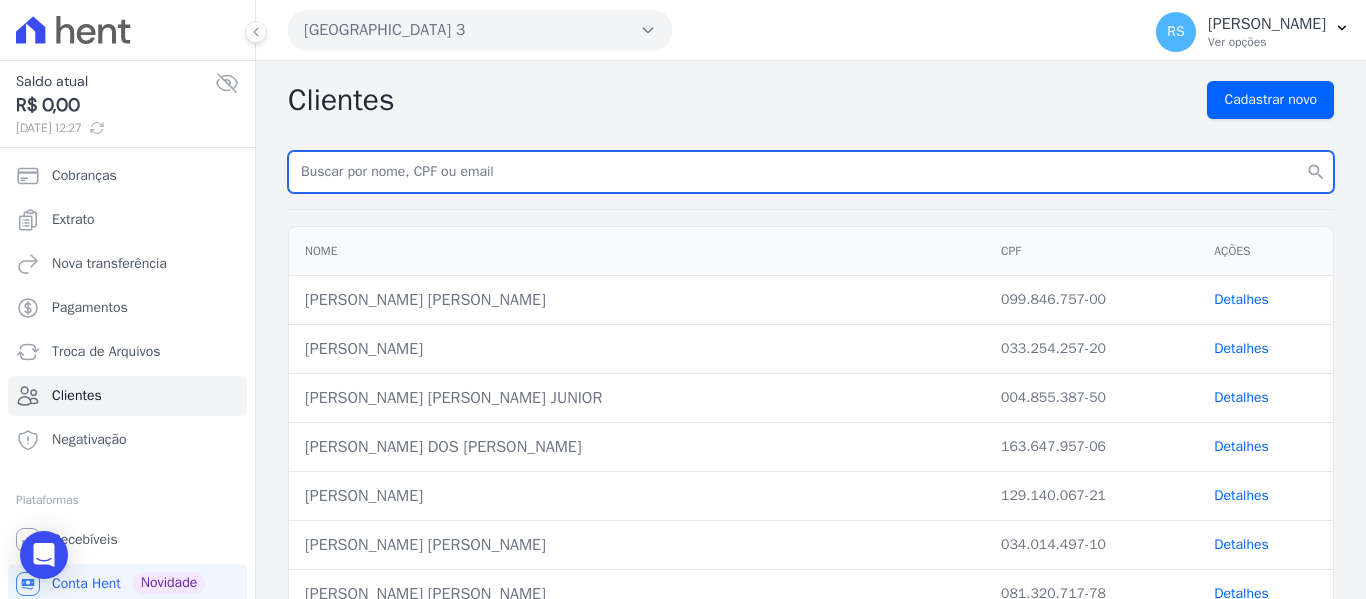 click at bounding box center (811, 172) 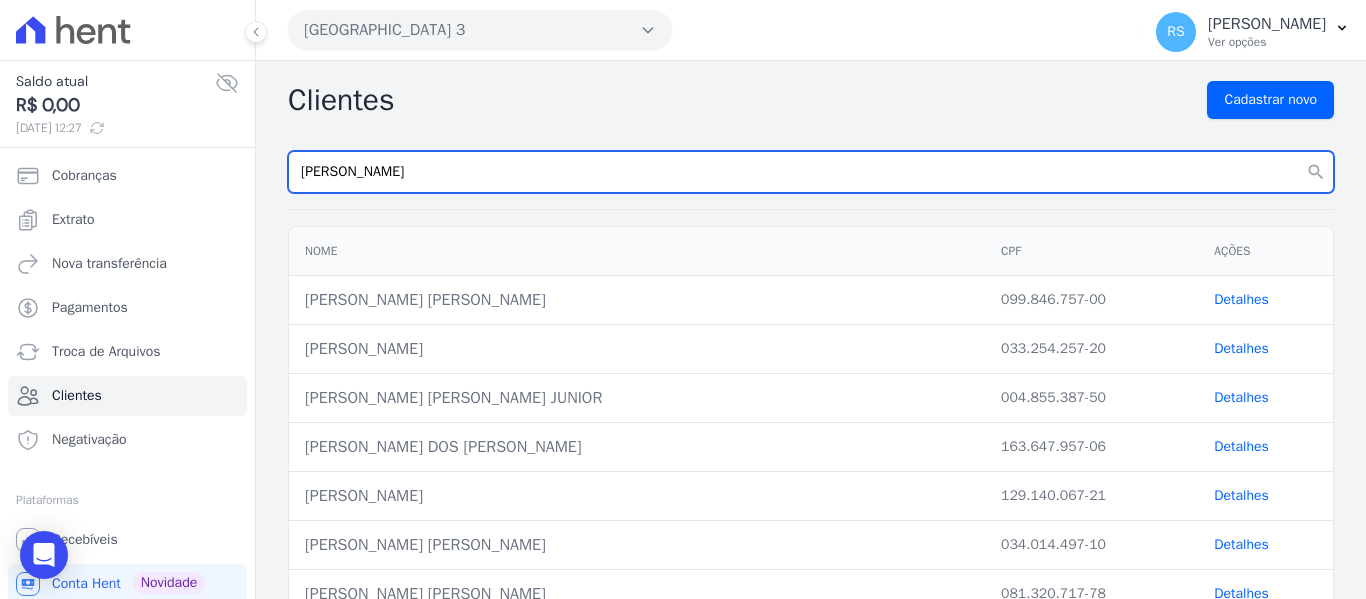 type on "[PERSON_NAME]" 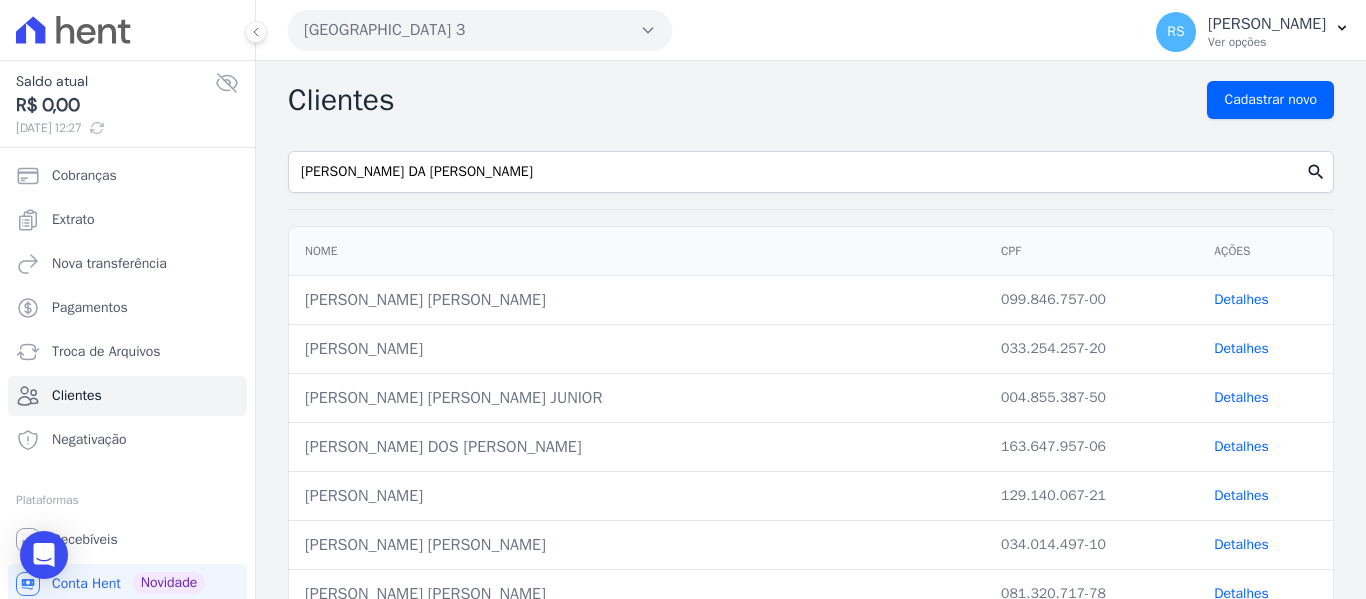 click on "search" at bounding box center (1316, 172) 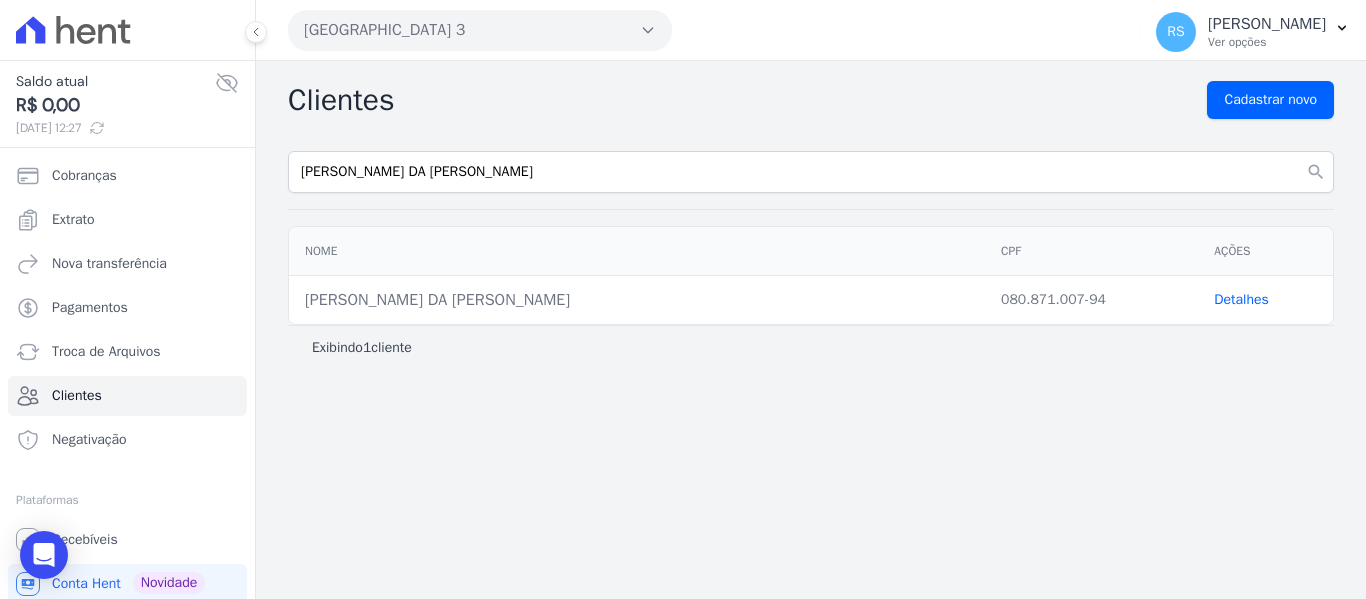 click on "Detalhes" at bounding box center [1241, 299] 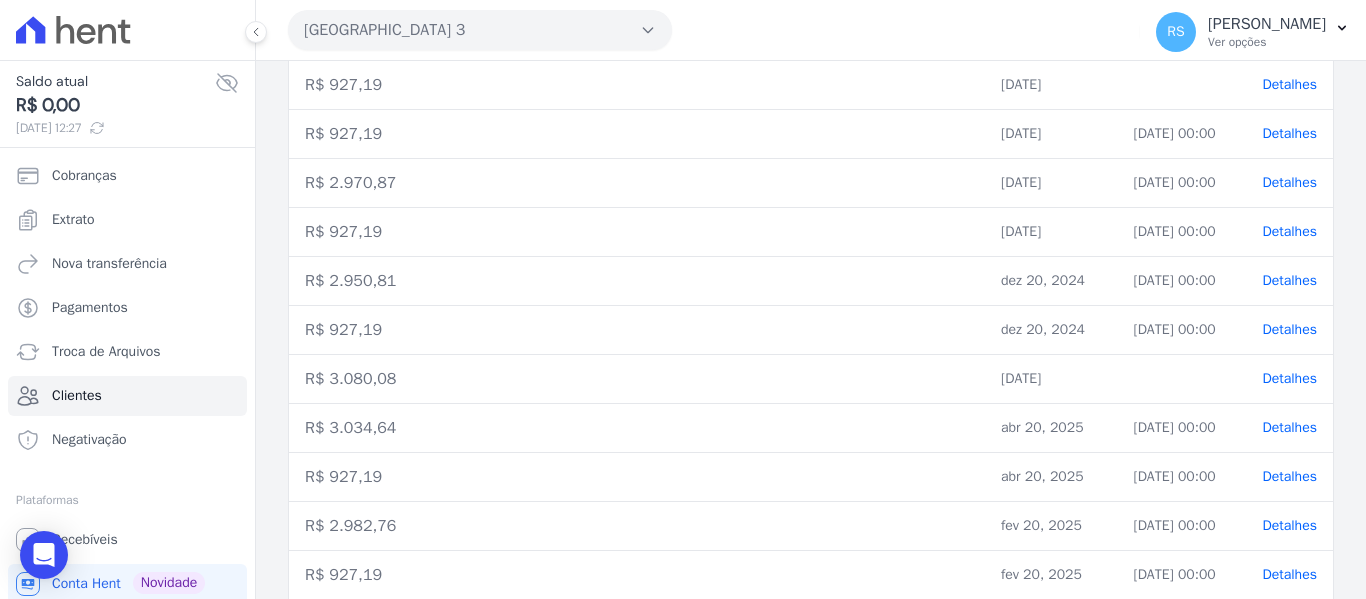 scroll, scrollTop: 400, scrollLeft: 0, axis: vertical 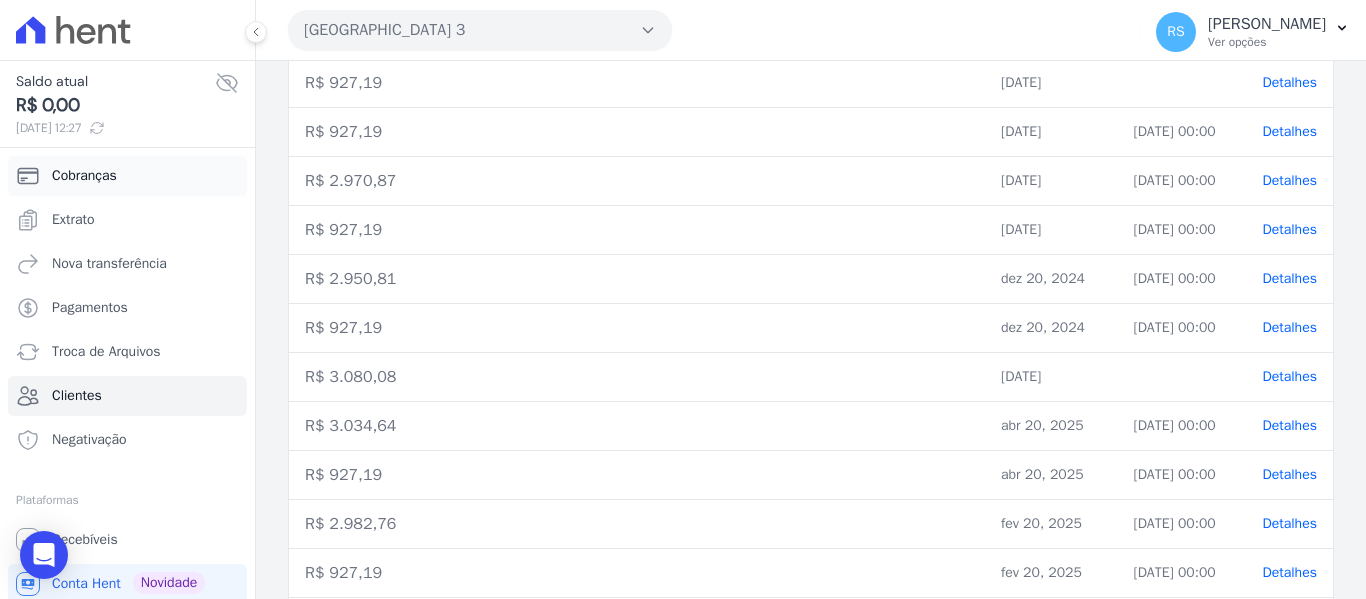 click on "Cobranças" at bounding box center (84, 176) 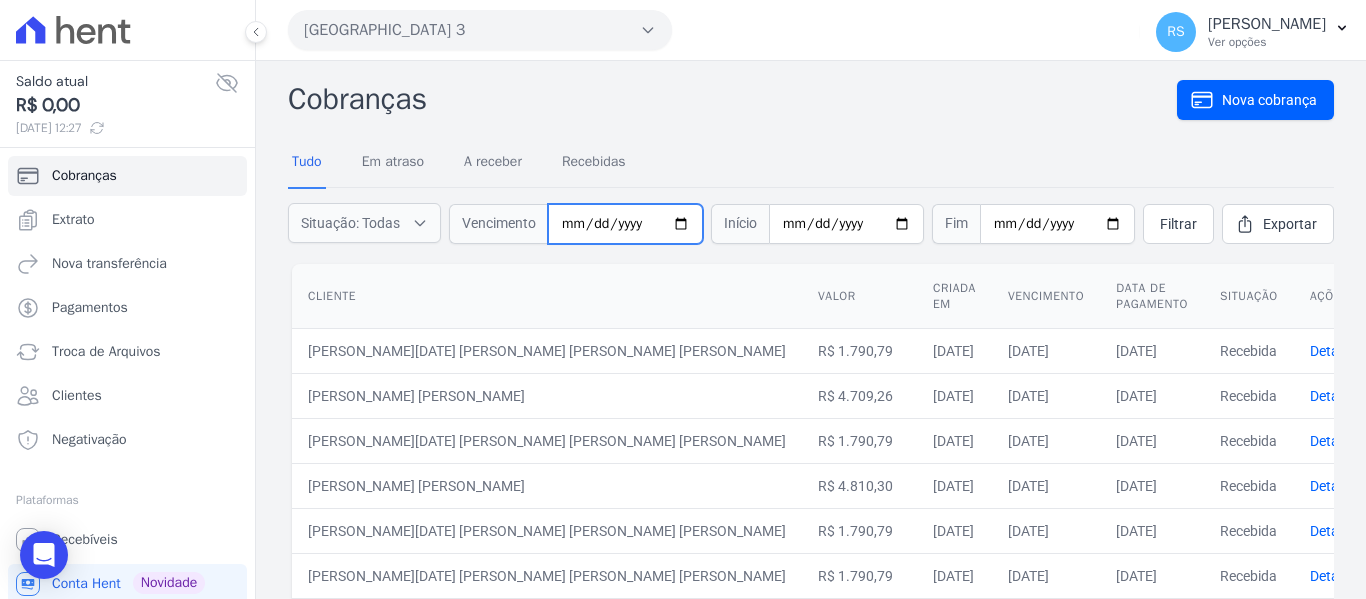 click at bounding box center [625, 224] 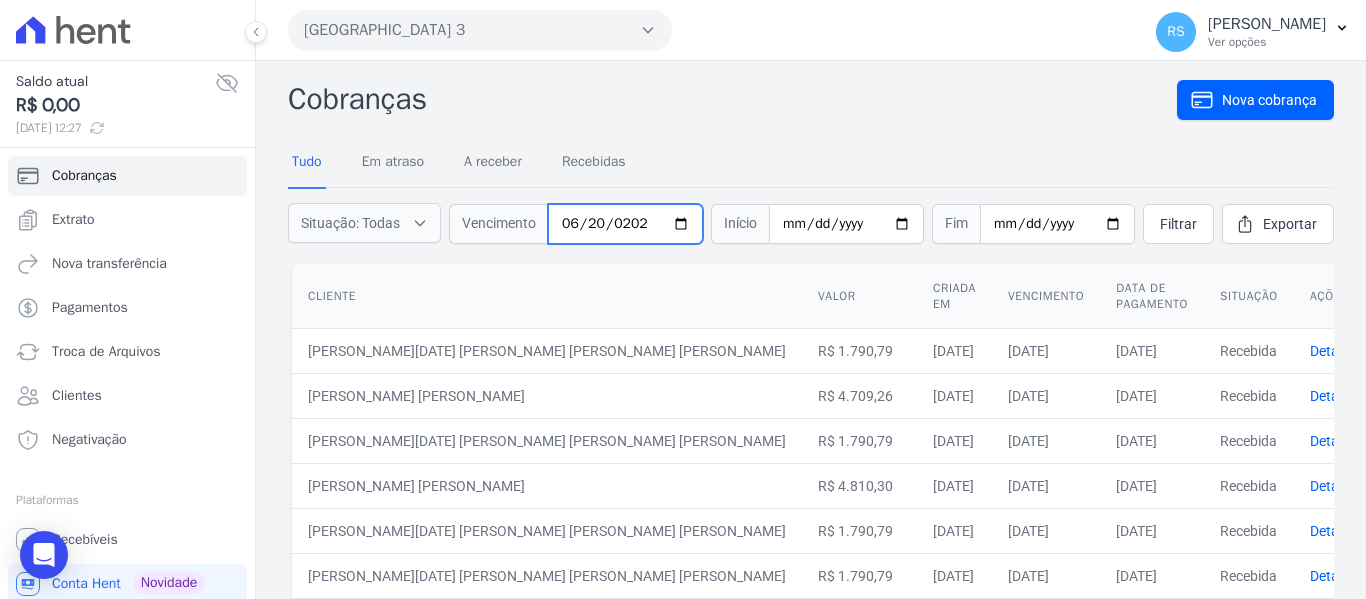 type on "[DATE]" 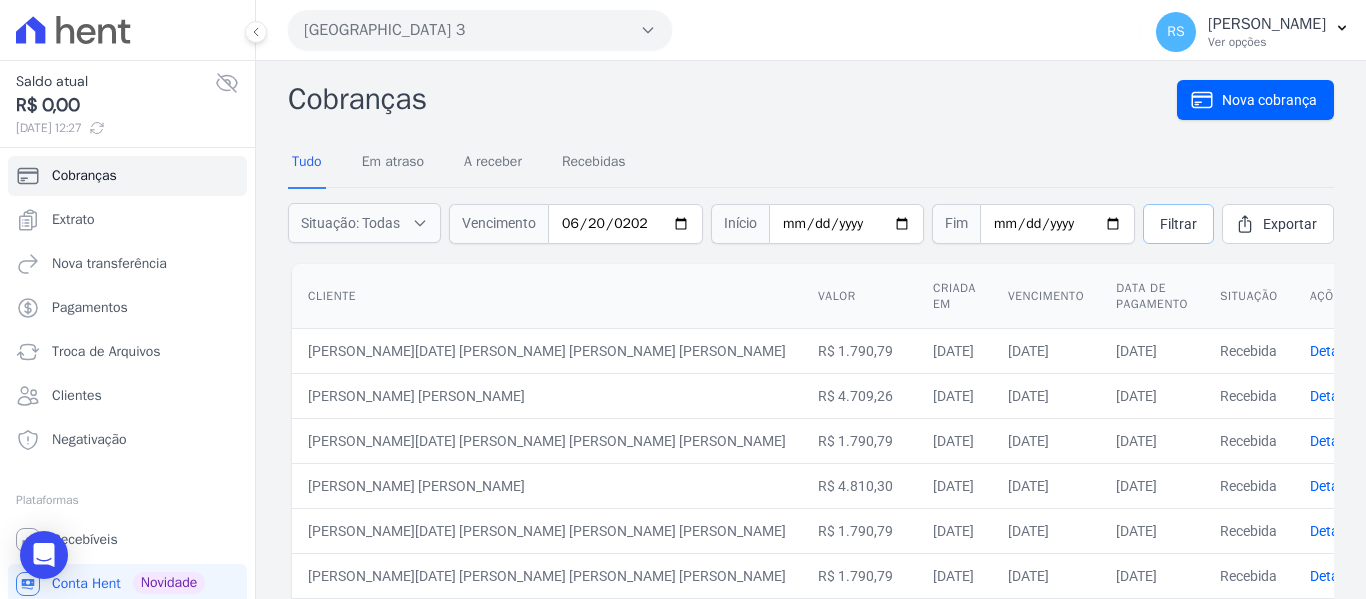 click on "Filtrar" at bounding box center [1178, 224] 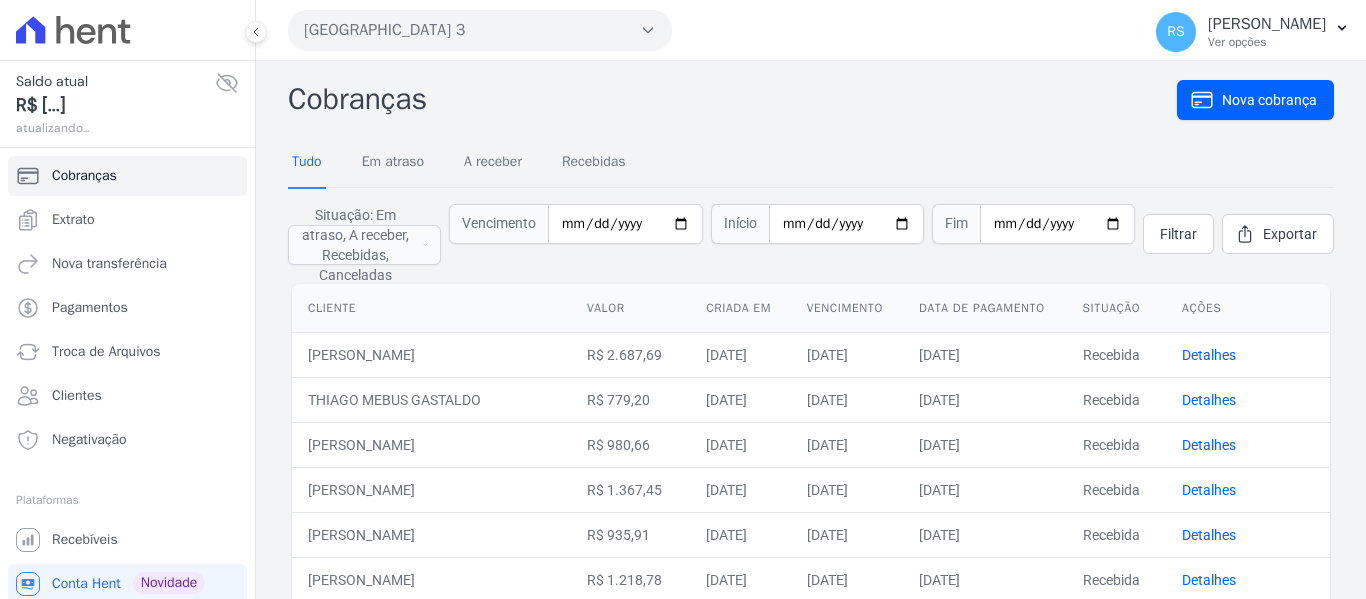 scroll, scrollTop: 0, scrollLeft: 0, axis: both 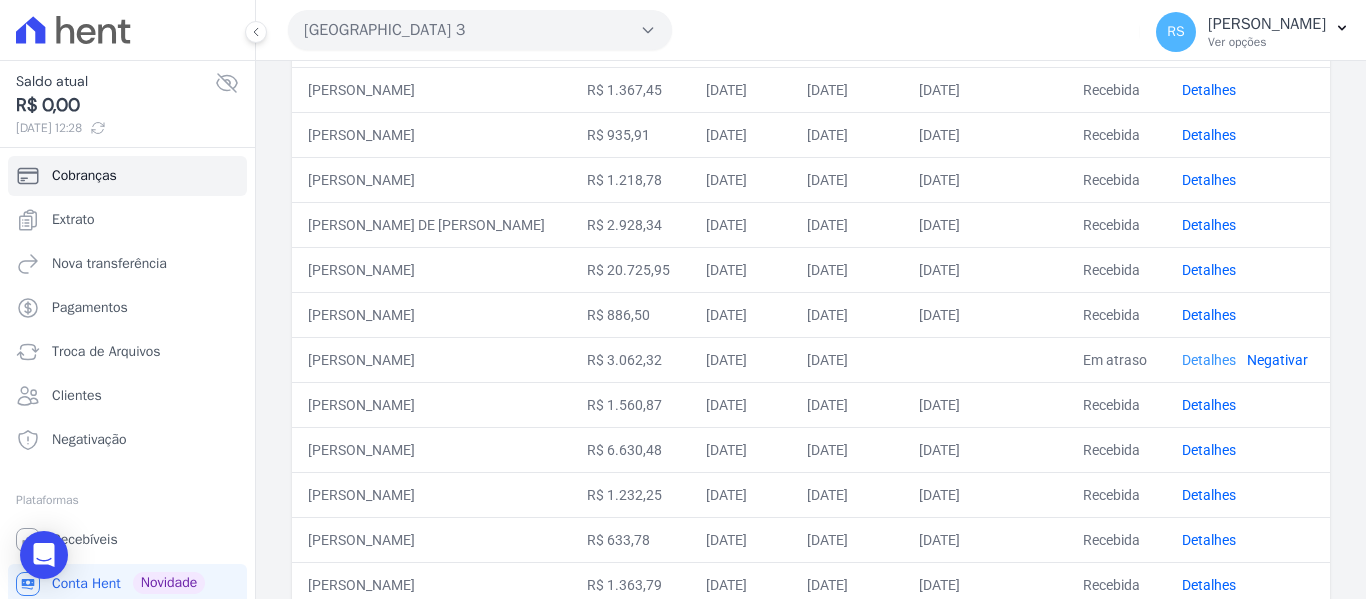 click on "Detalhes" at bounding box center [1209, 360] 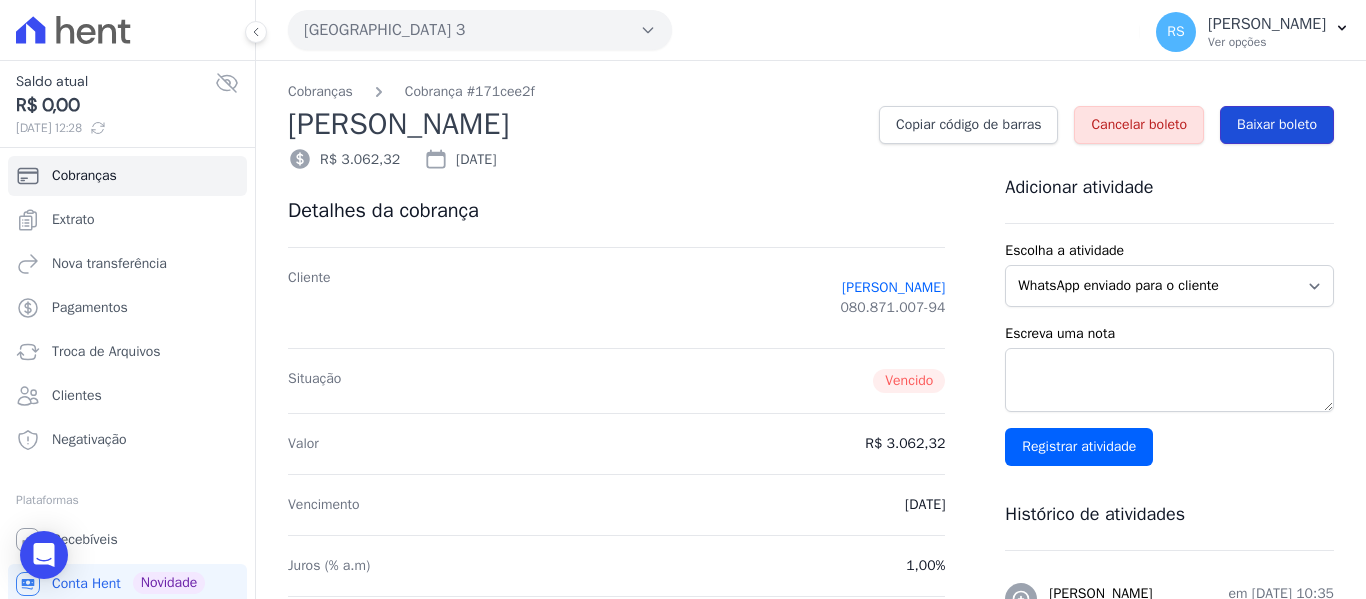 click on "Baixar boleto" at bounding box center (1277, 125) 